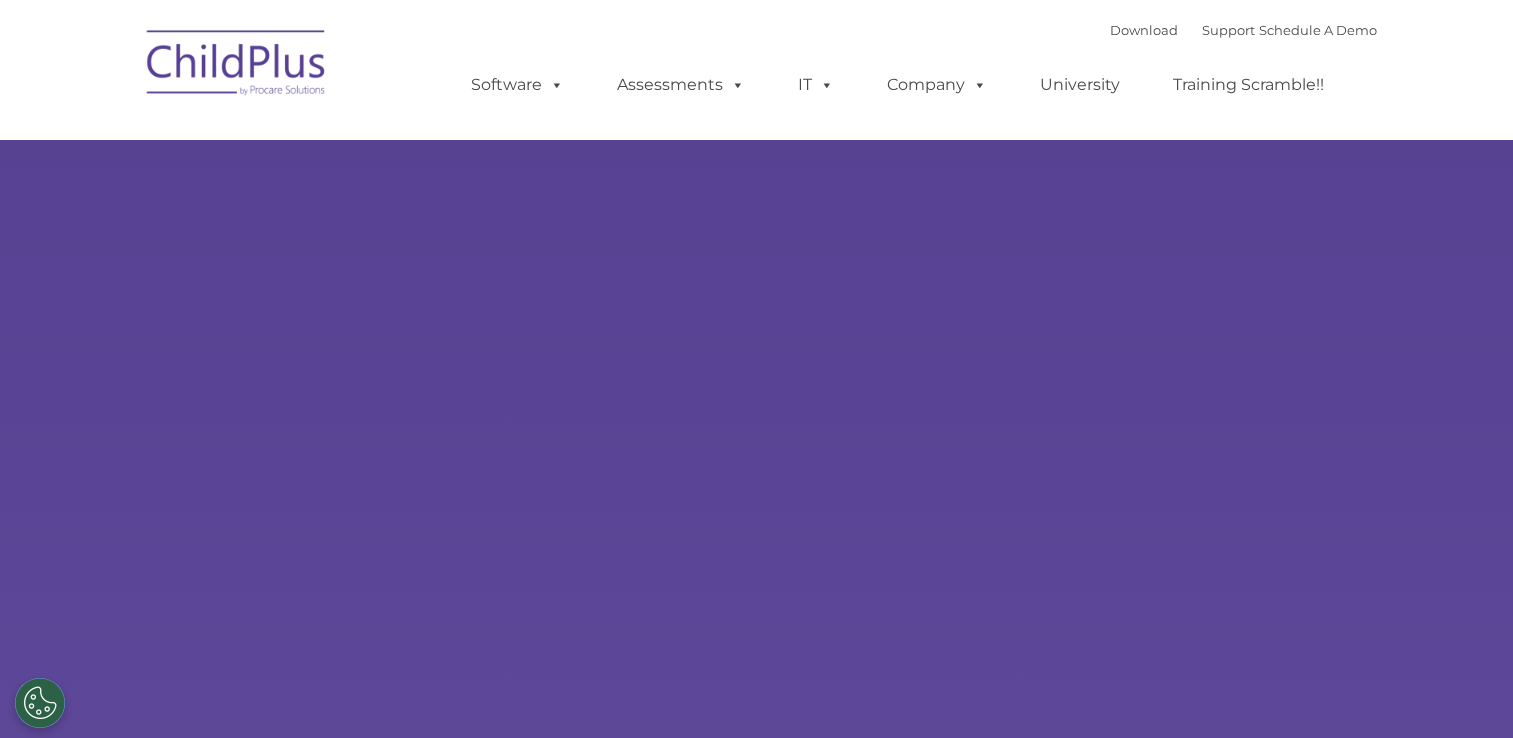 scroll, scrollTop: 0, scrollLeft: 0, axis: both 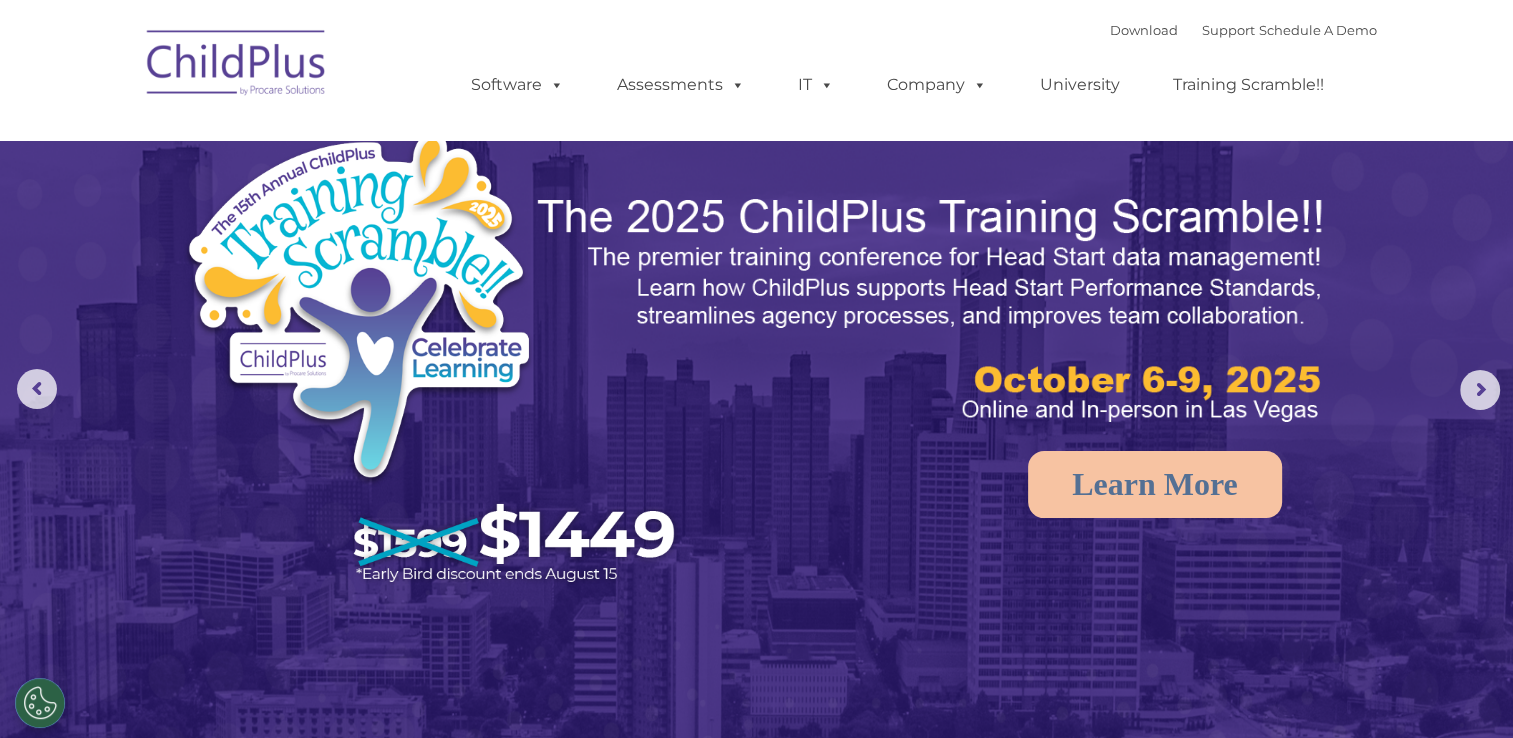 click at bounding box center (237, 66) 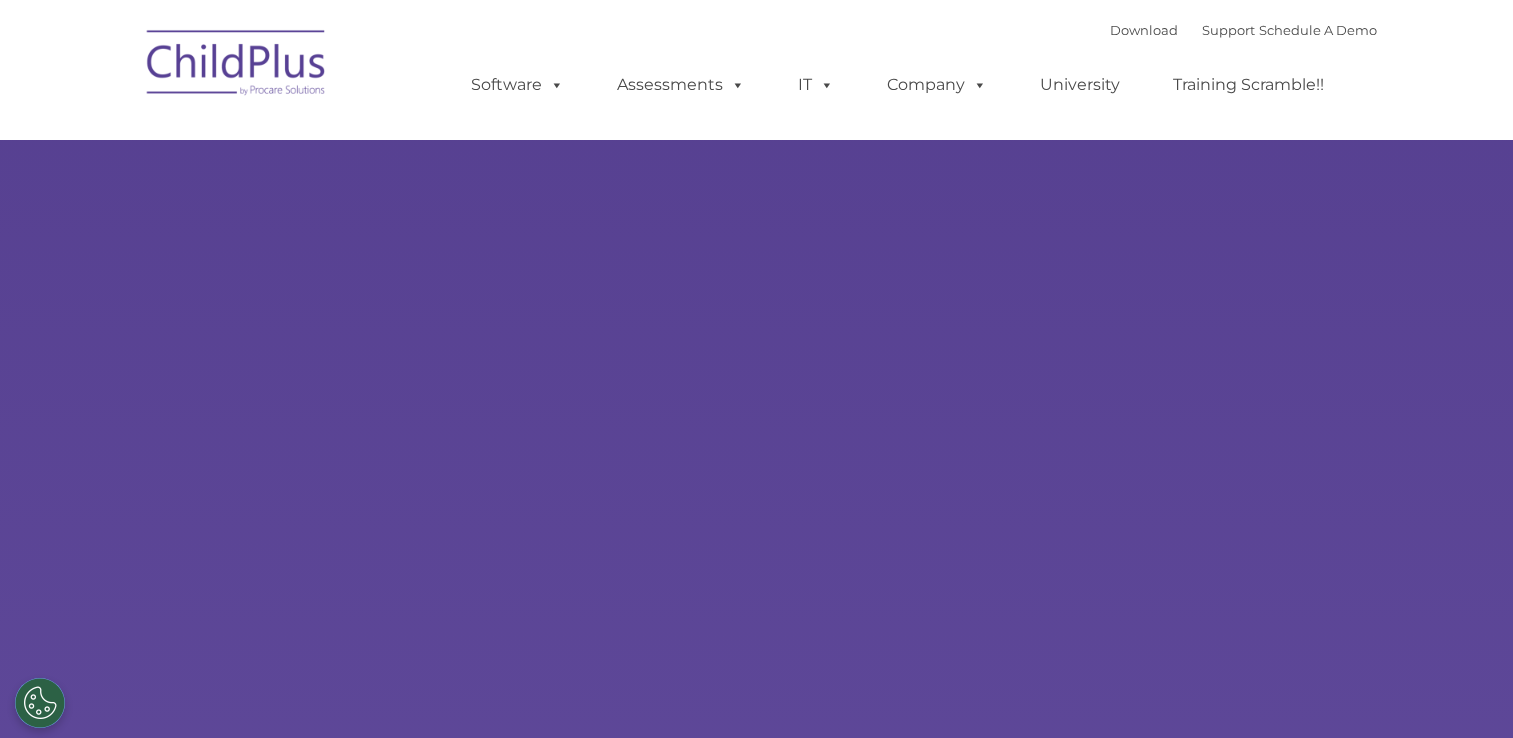 scroll, scrollTop: 0, scrollLeft: 0, axis: both 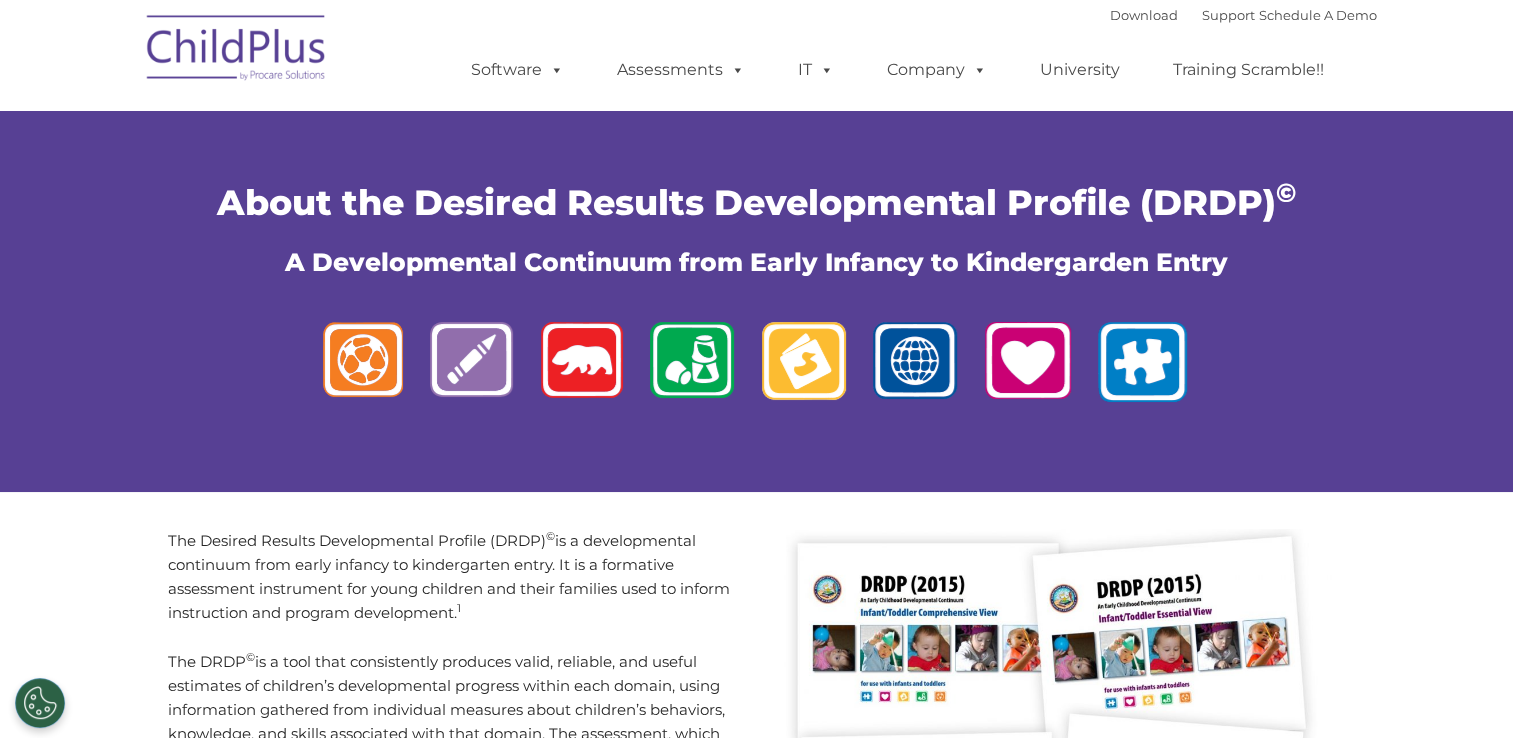 click at bounding box center [237, 51] 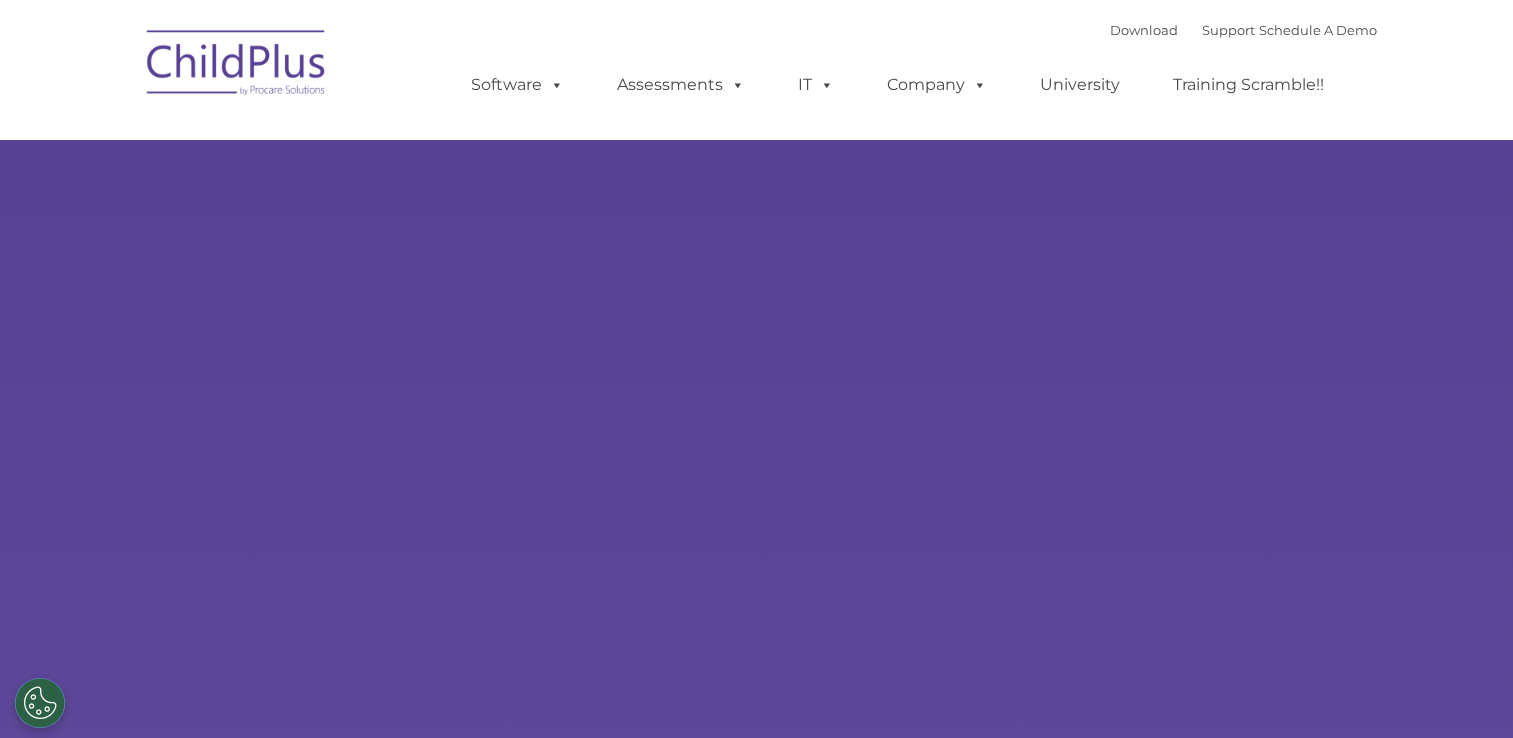 scroll, scrollTop: 59, scrollLeft: 0, axis: vertical 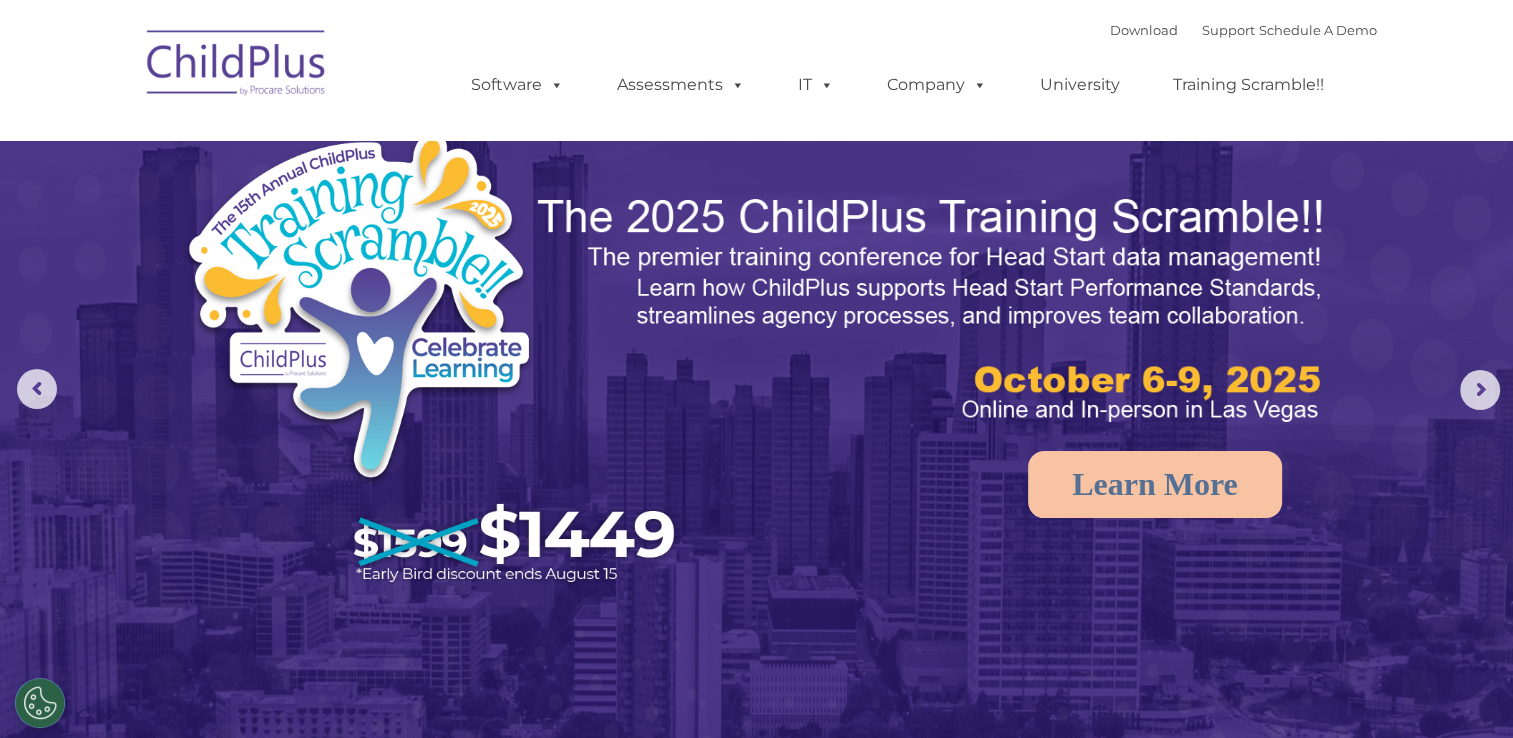 click at bounding box center (237, 66) 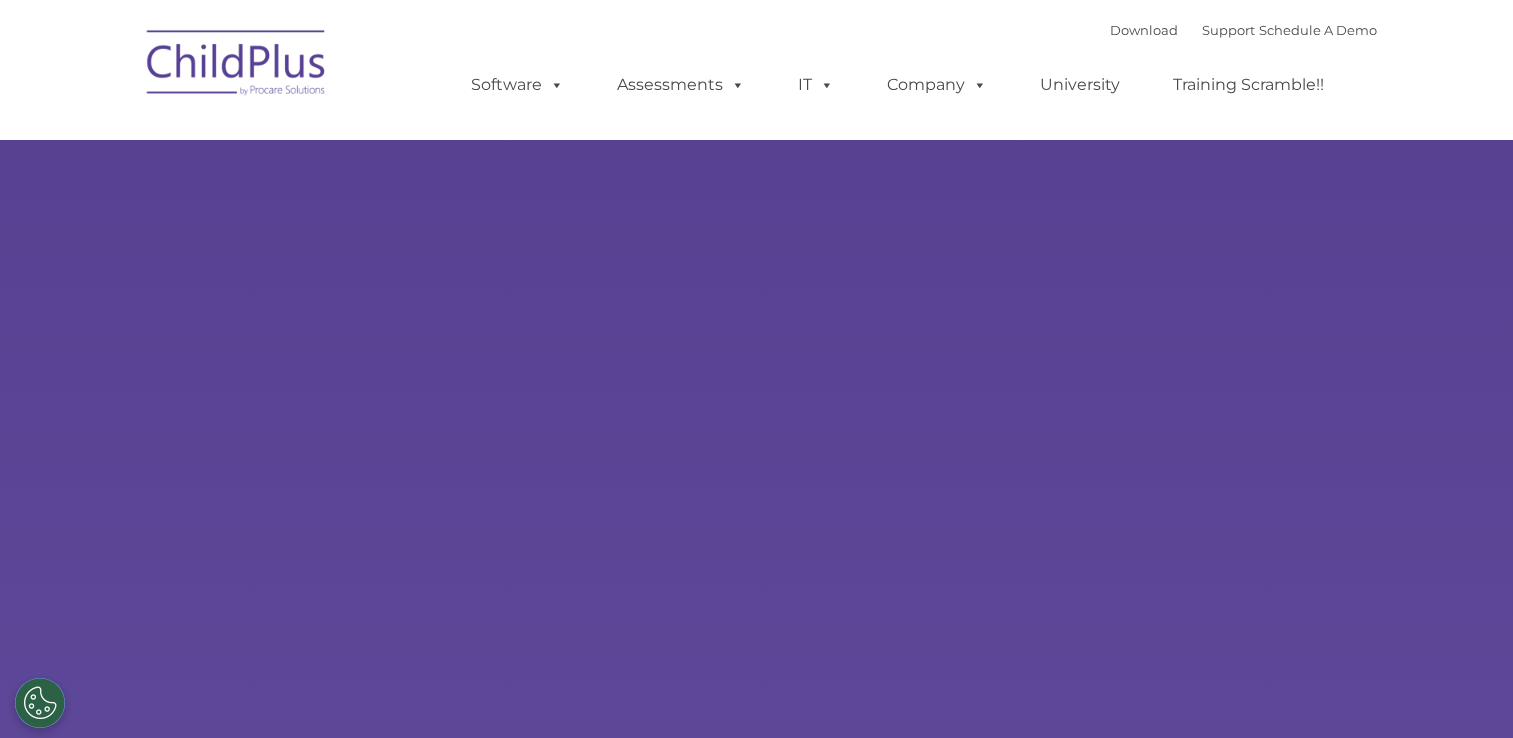 scroll, scrollTop: 0, scrollLeft: 0, axis: both 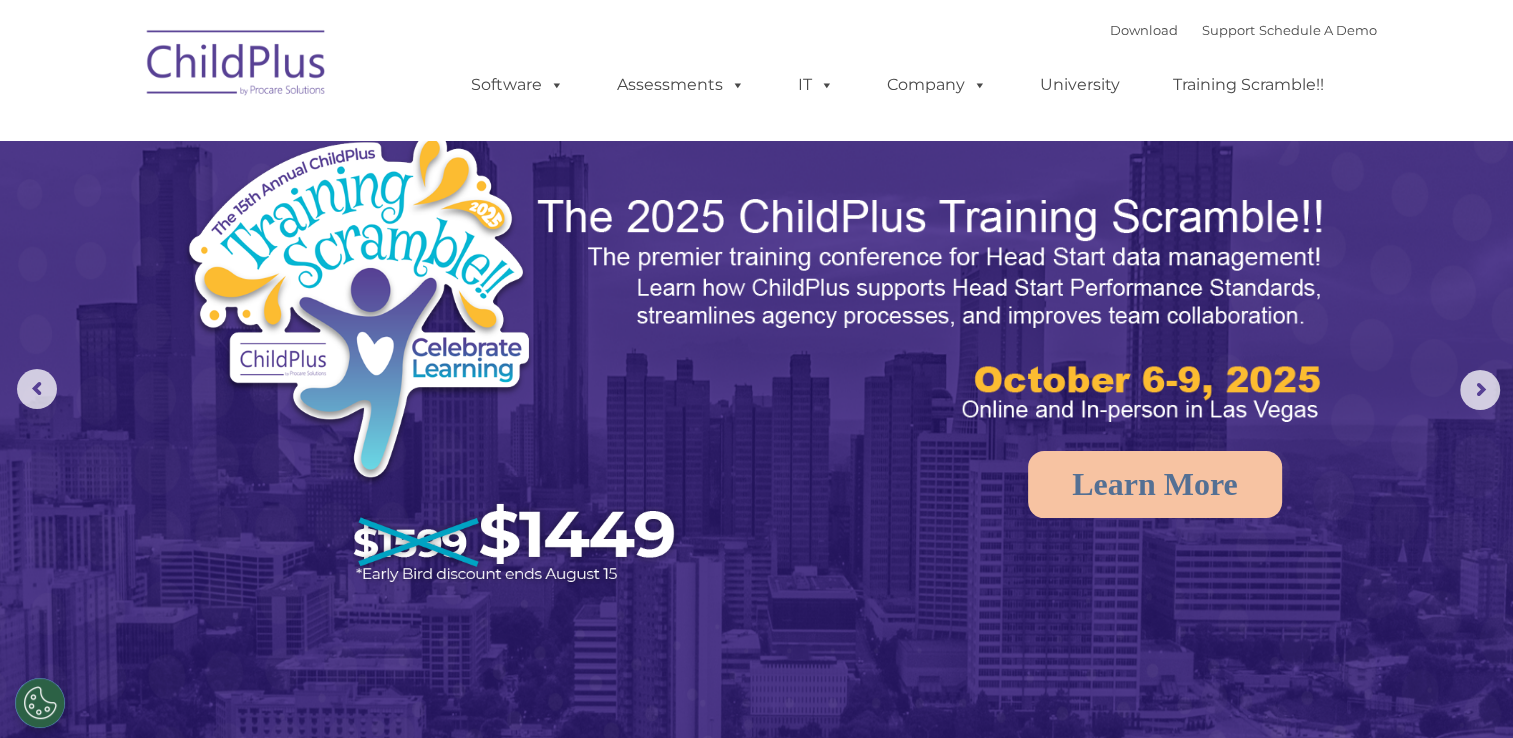 drag, startPoint x: 1356, startPoint y: 3, endPoint x: 884, endPoint y: 345, distance: 582.8791 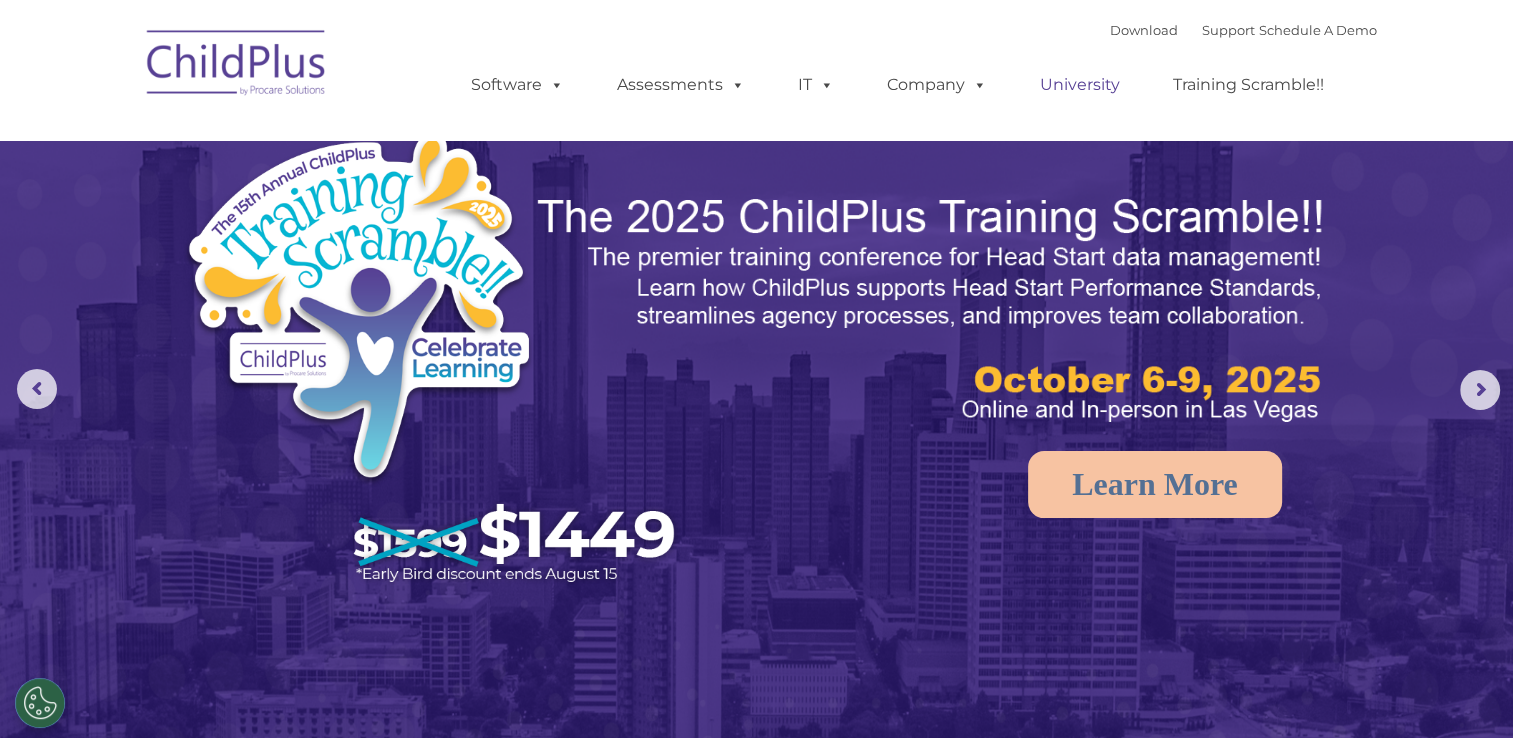 click on "University" at bounding box center (1080, 85) 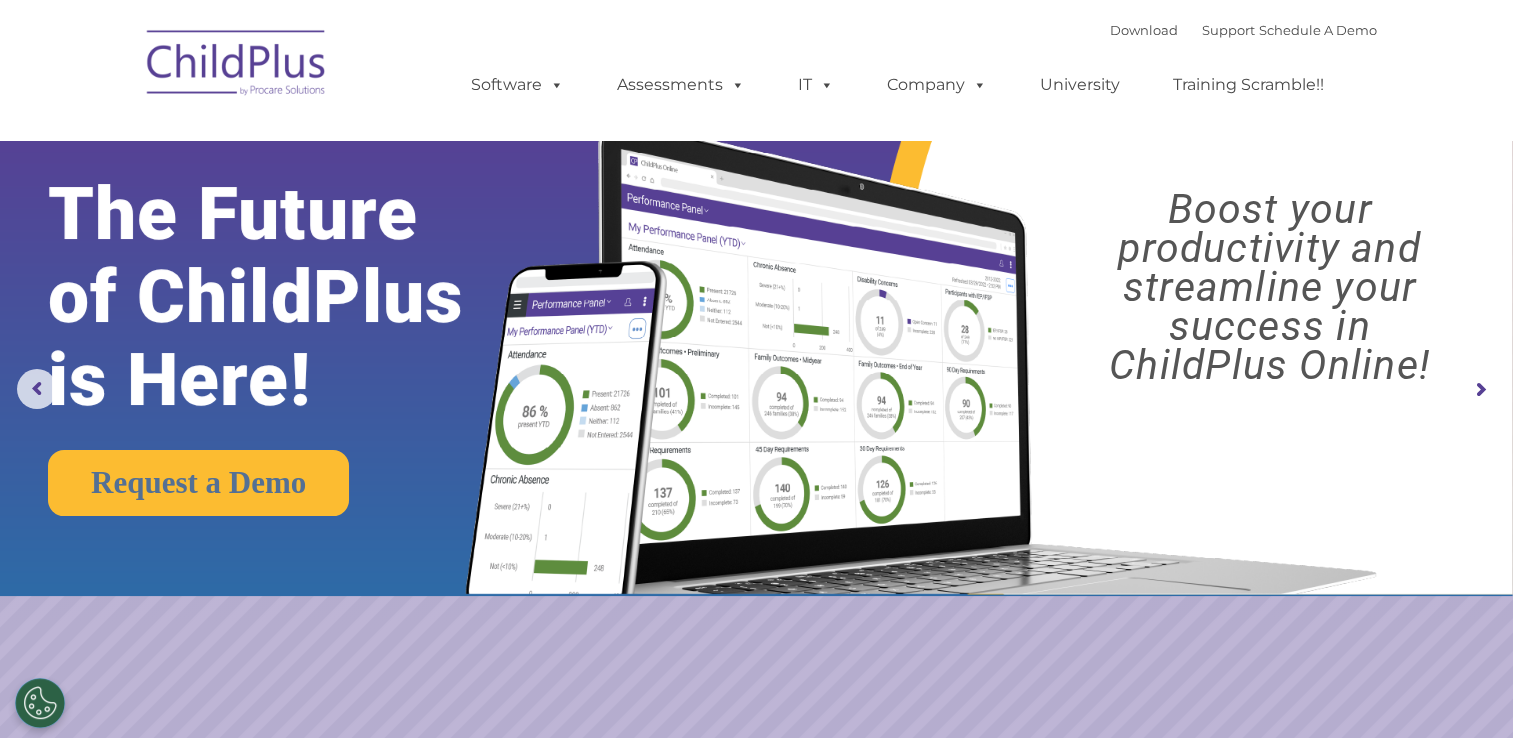 click at bounding box center [916, 337] 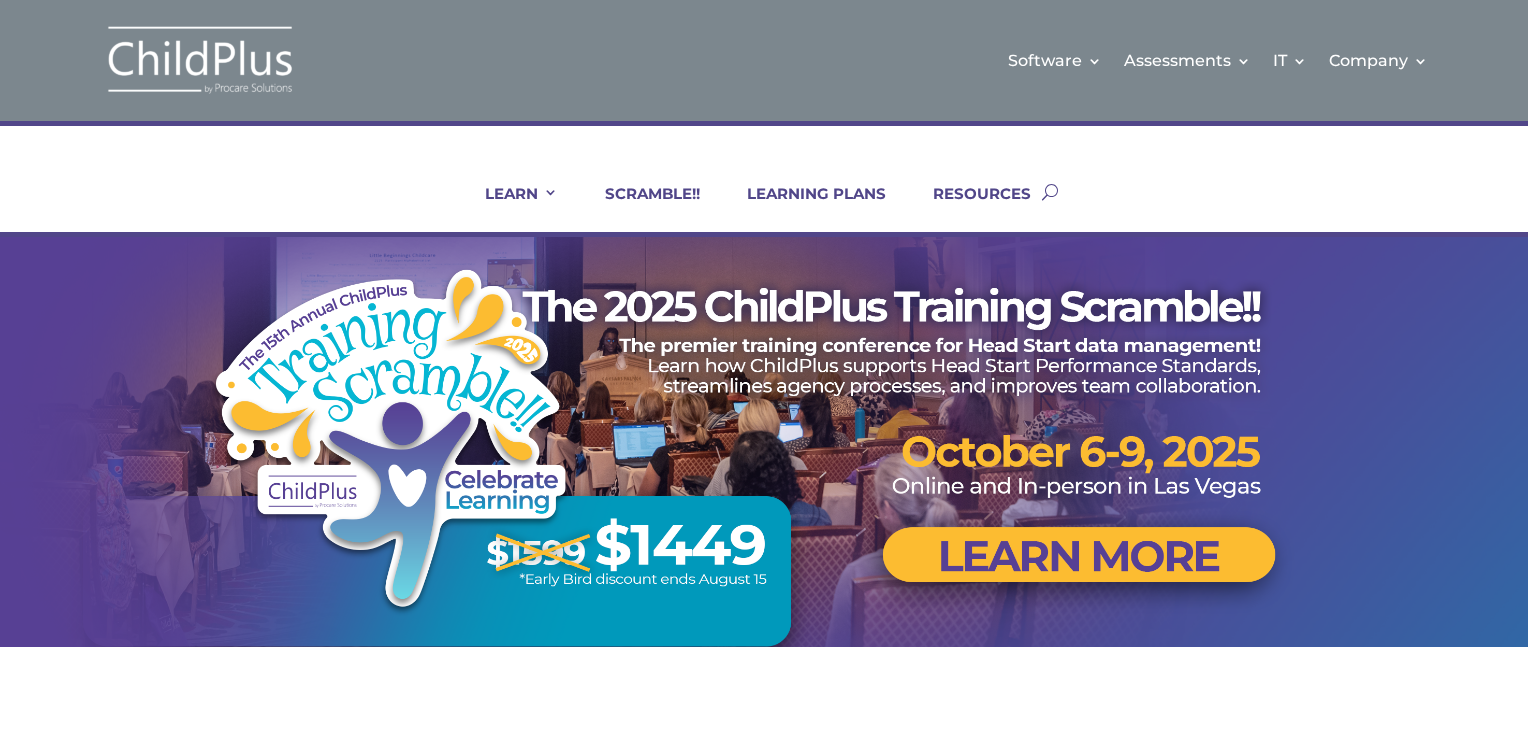 scroll, scrollTop: 0, scrollLeft: 0, axis: both 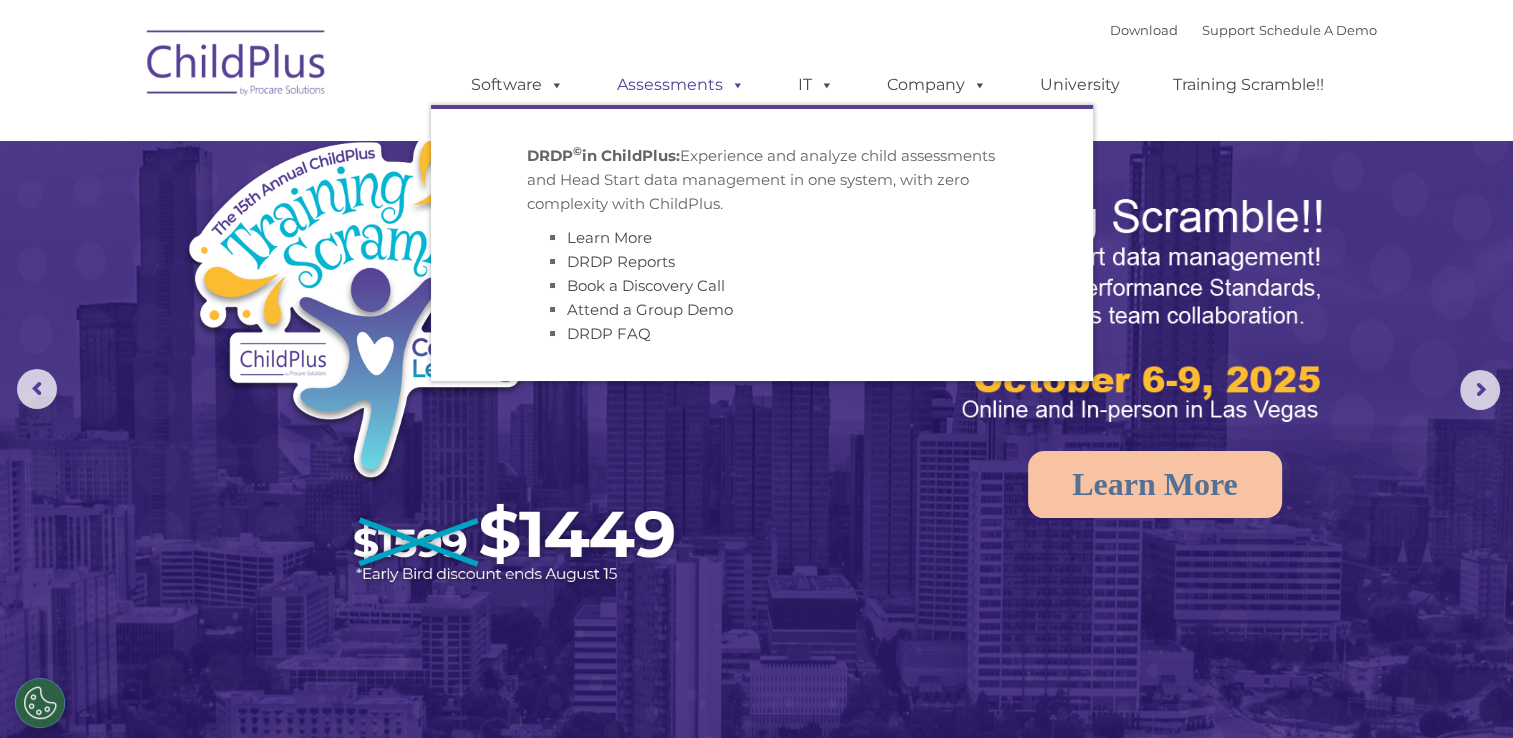 click on "Assessments" at bounding box center [681, 85] 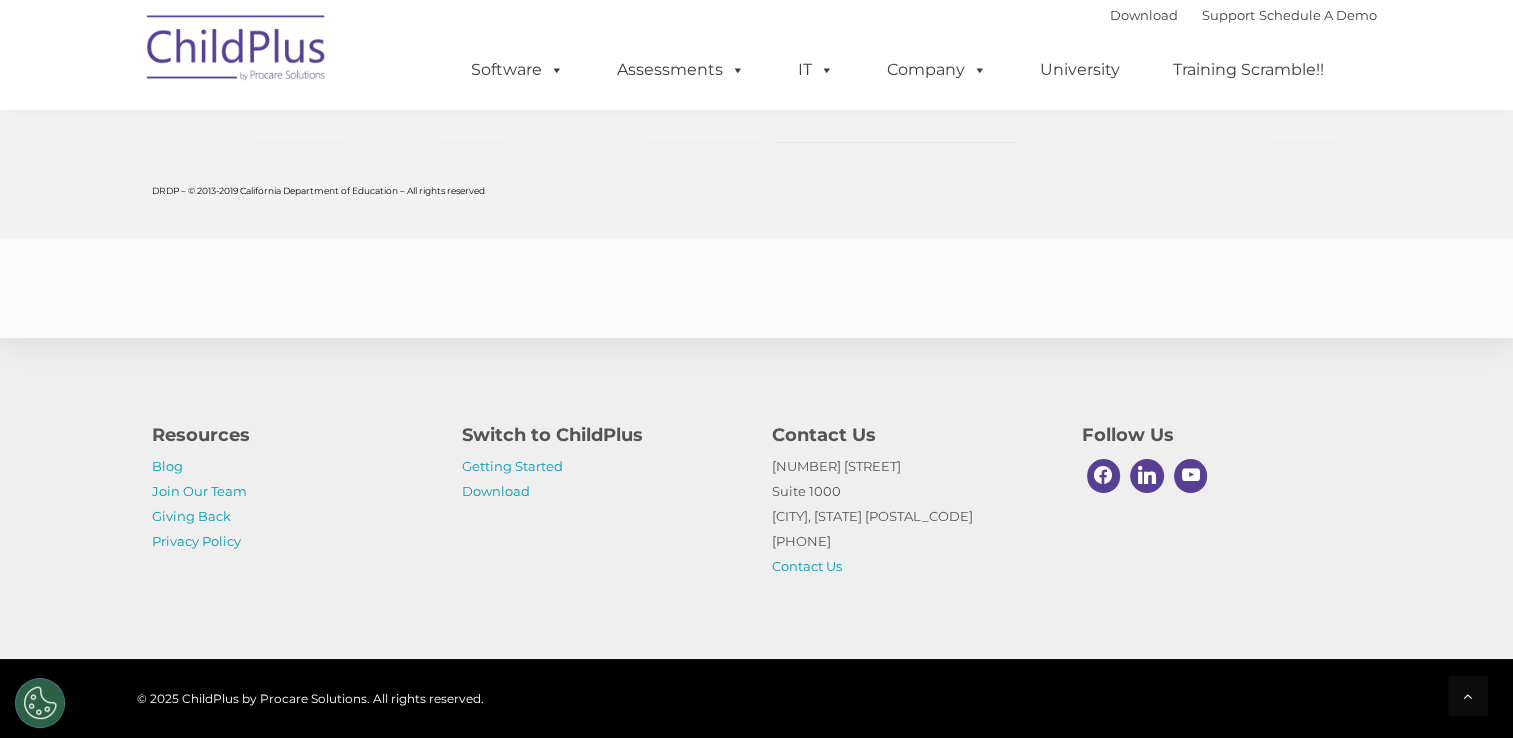 scroll, scrollTop: 7898, scrollLeft: 0, axis: vertical 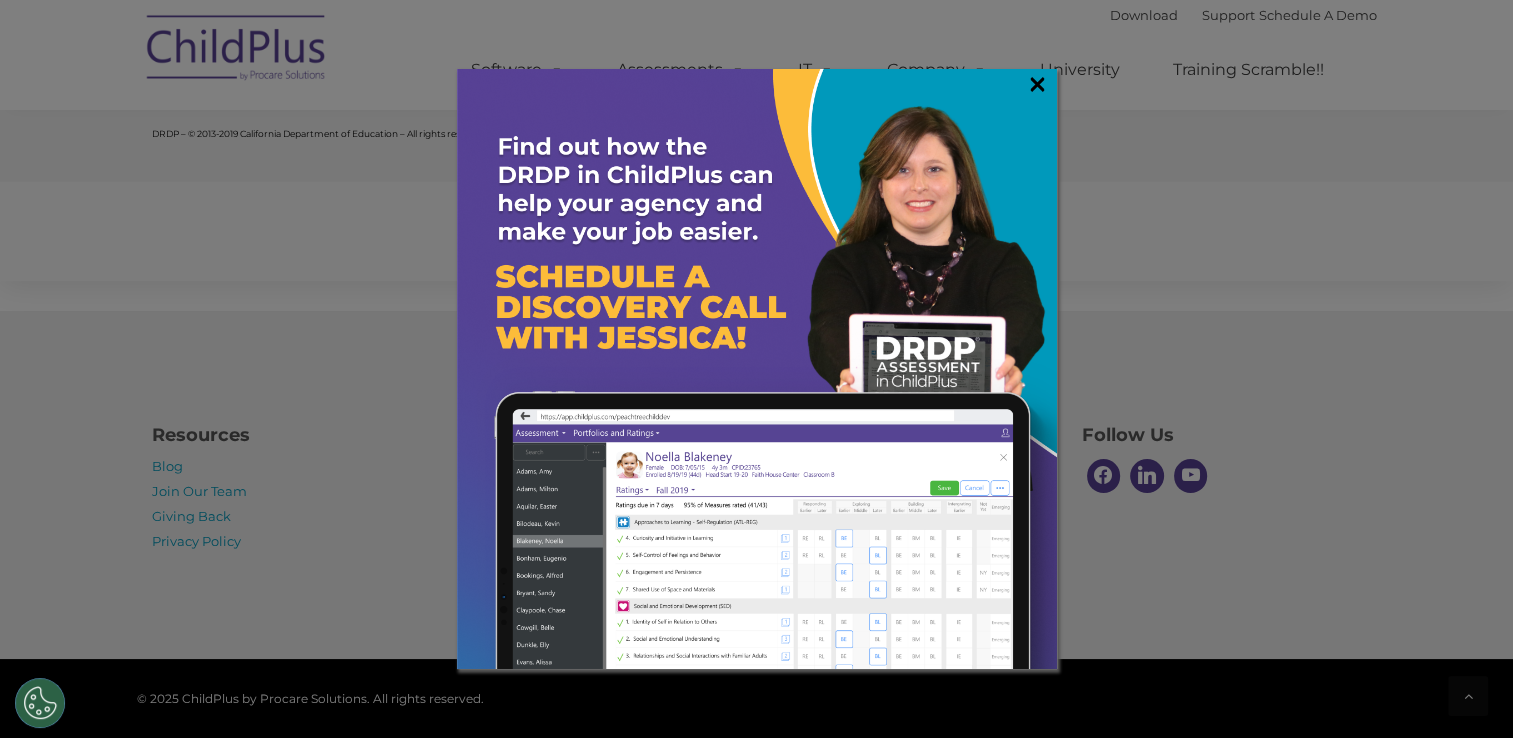 click on "×" at bounding box center (1037, 84) 